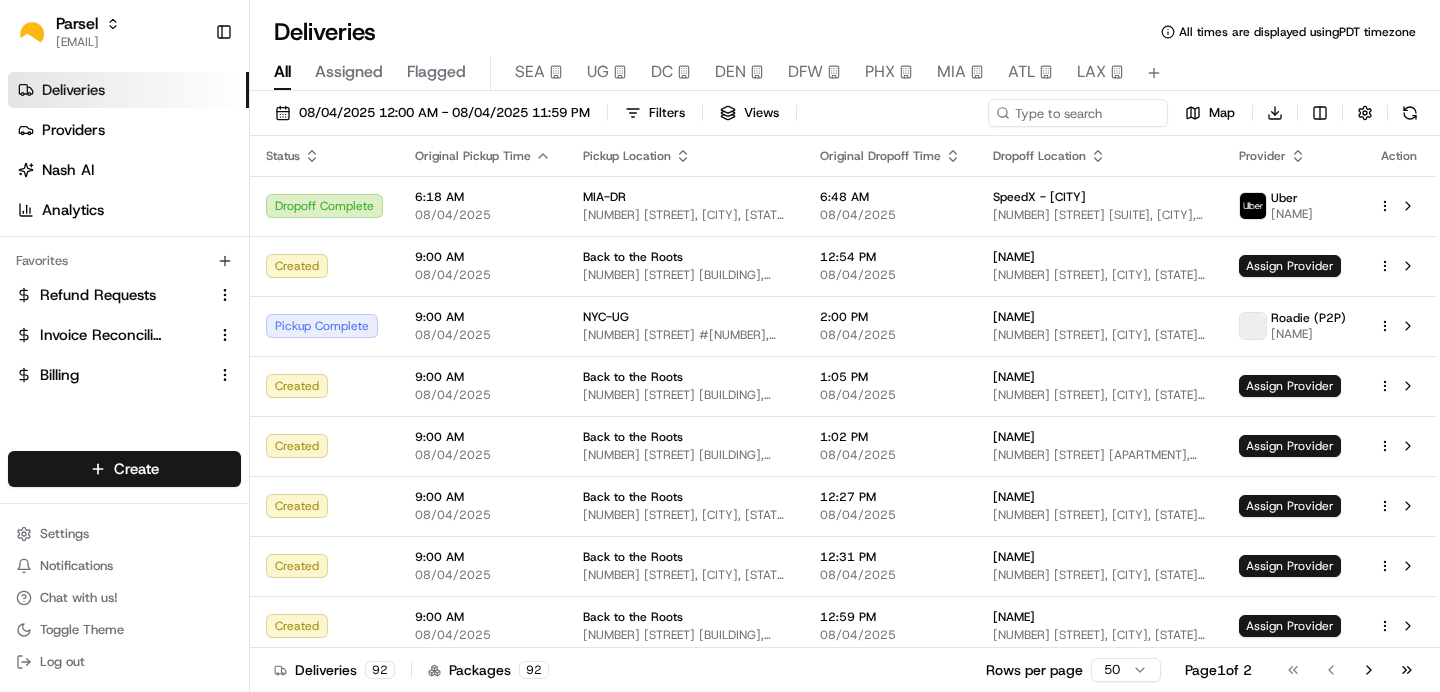 scroll, scrollTop: 0, scrollLeft: 0, axis: both 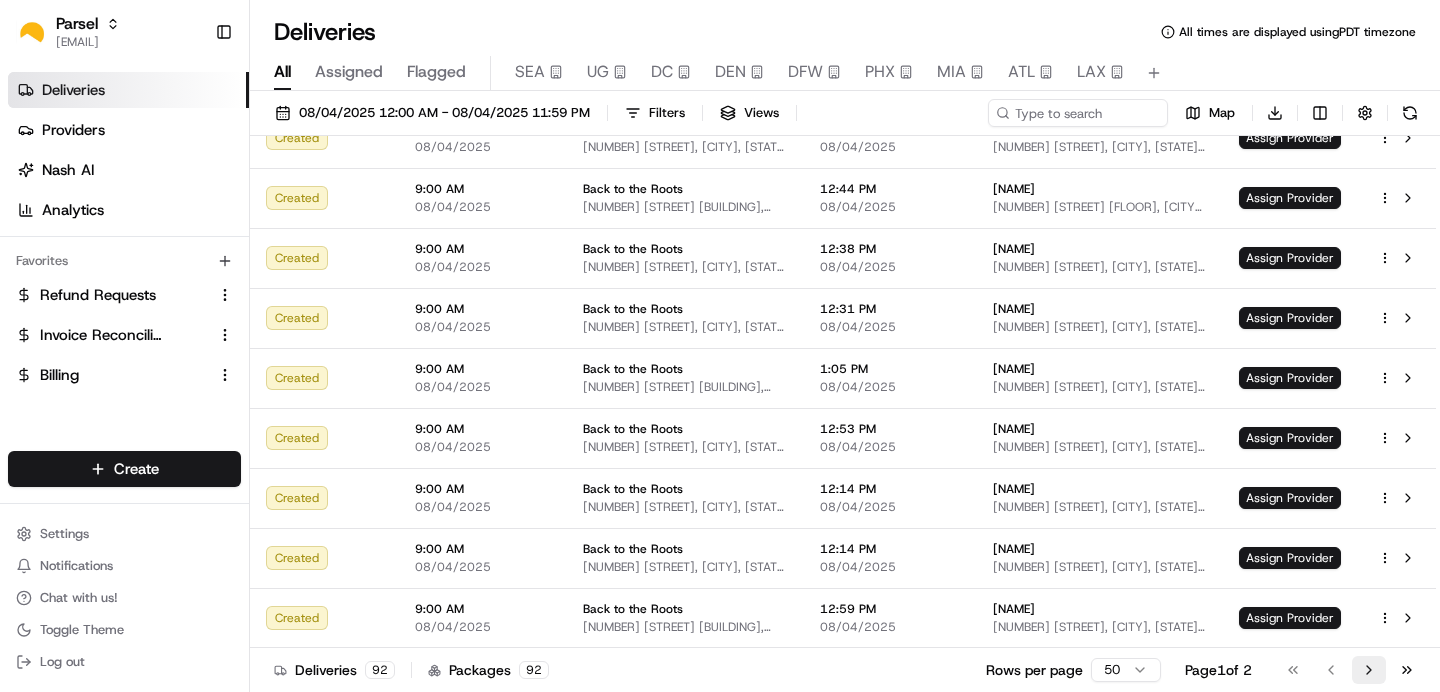 click on "Go to next page" at bounding box center (1369, 670) 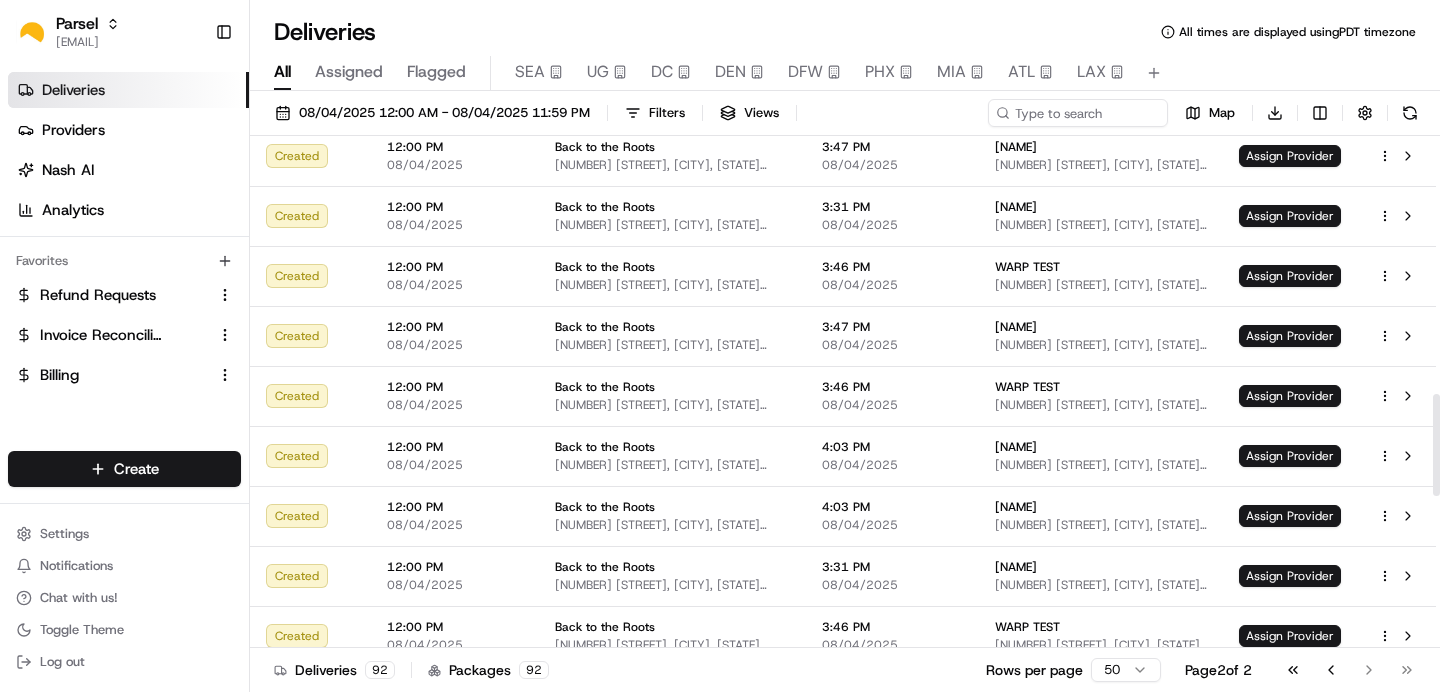 scroll, scrollTop: 1312, scrollLeft: 0, axis: vertical 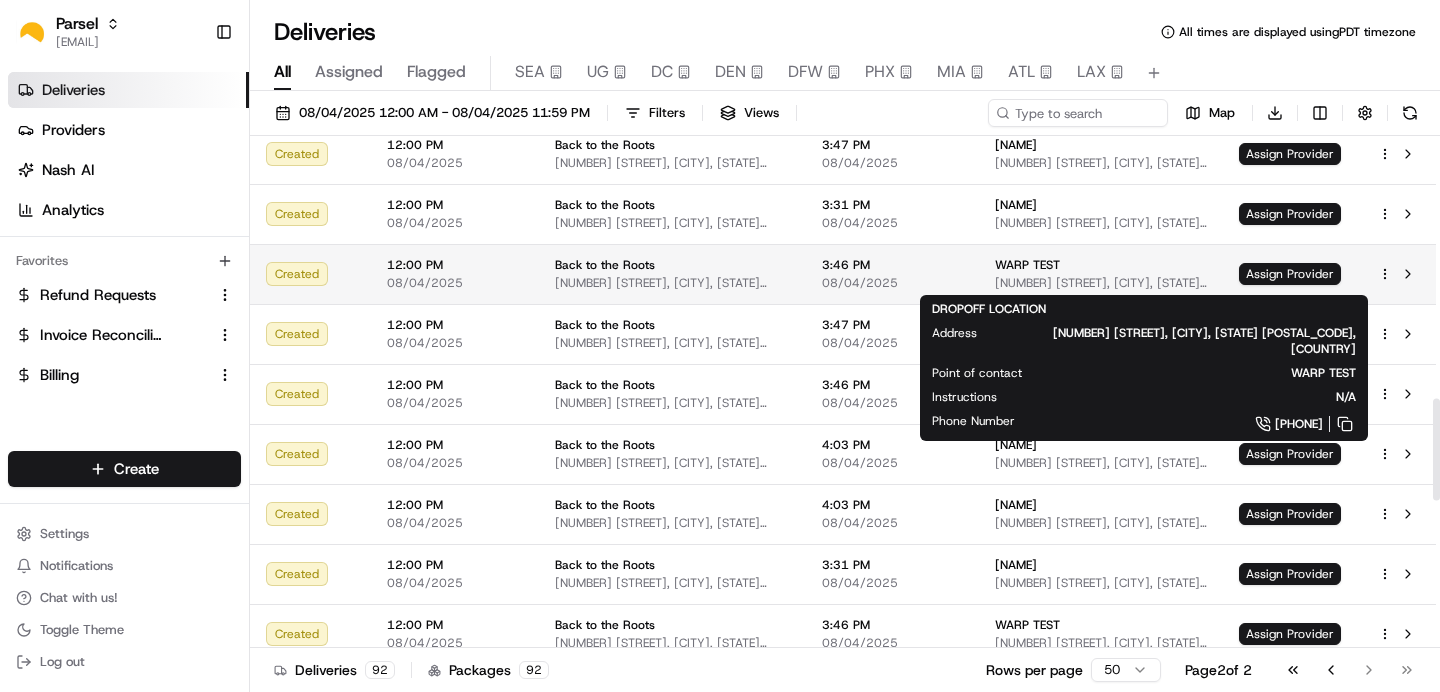 click on "[NUMBER] [STREET], [CITY], [STATE] [ZIP], [COUNTRY]" at bounding box center (1101, 283) 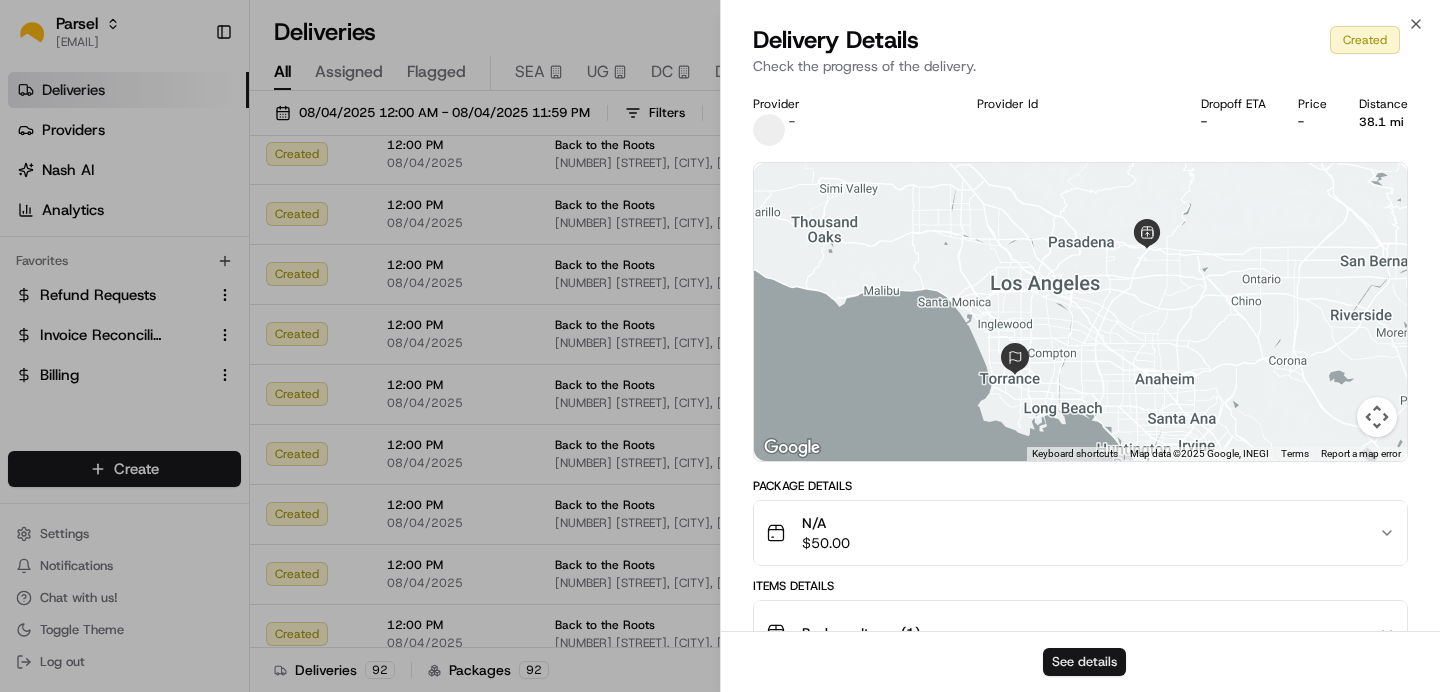 click on "See details" at bounding box center [1084, 662] 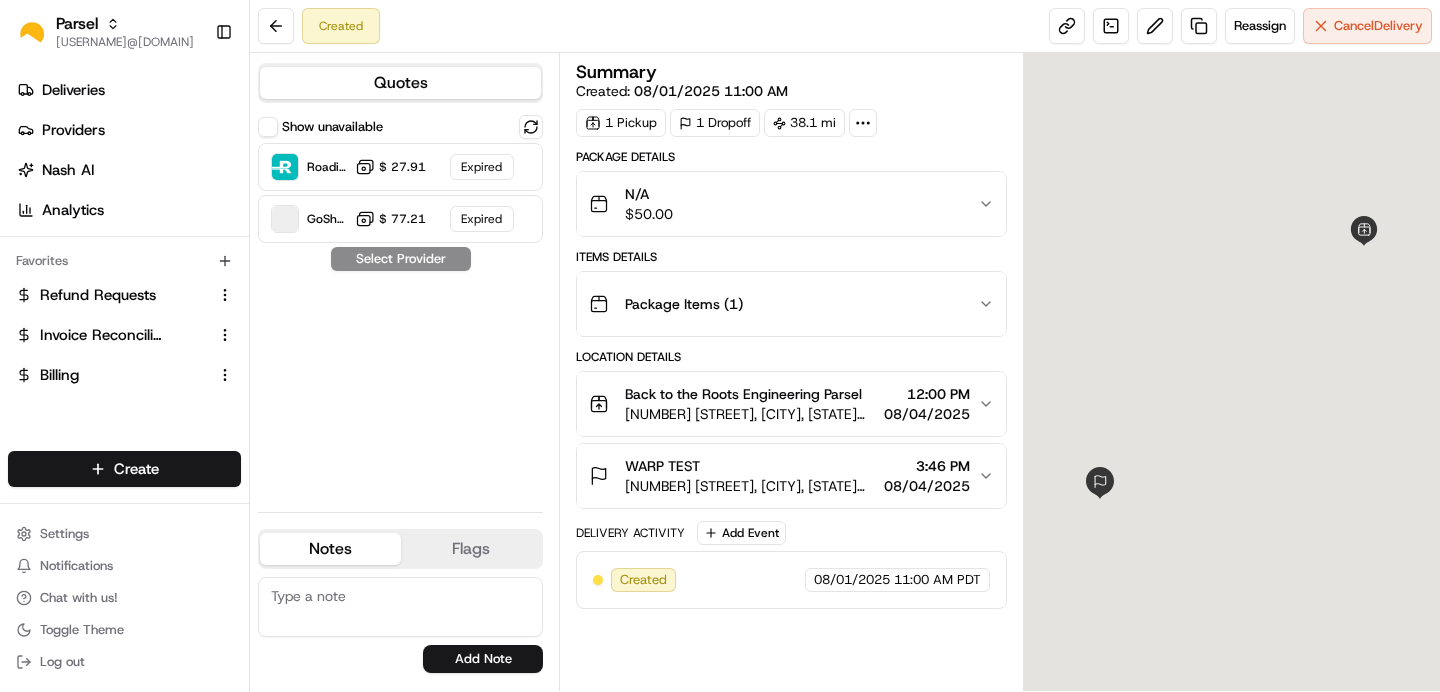 scroll, scrollTop: 0, scrollLeft: 0, axis: both 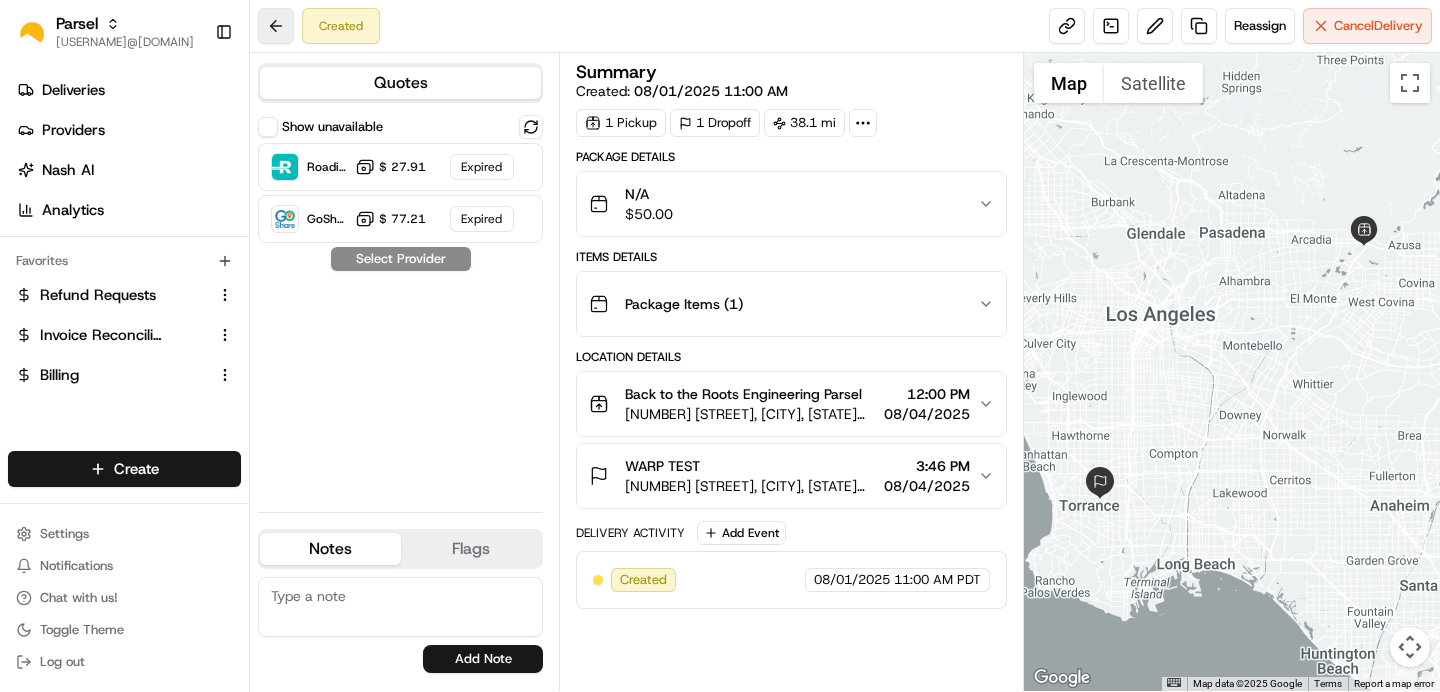 click at bounding box center [276, 26] 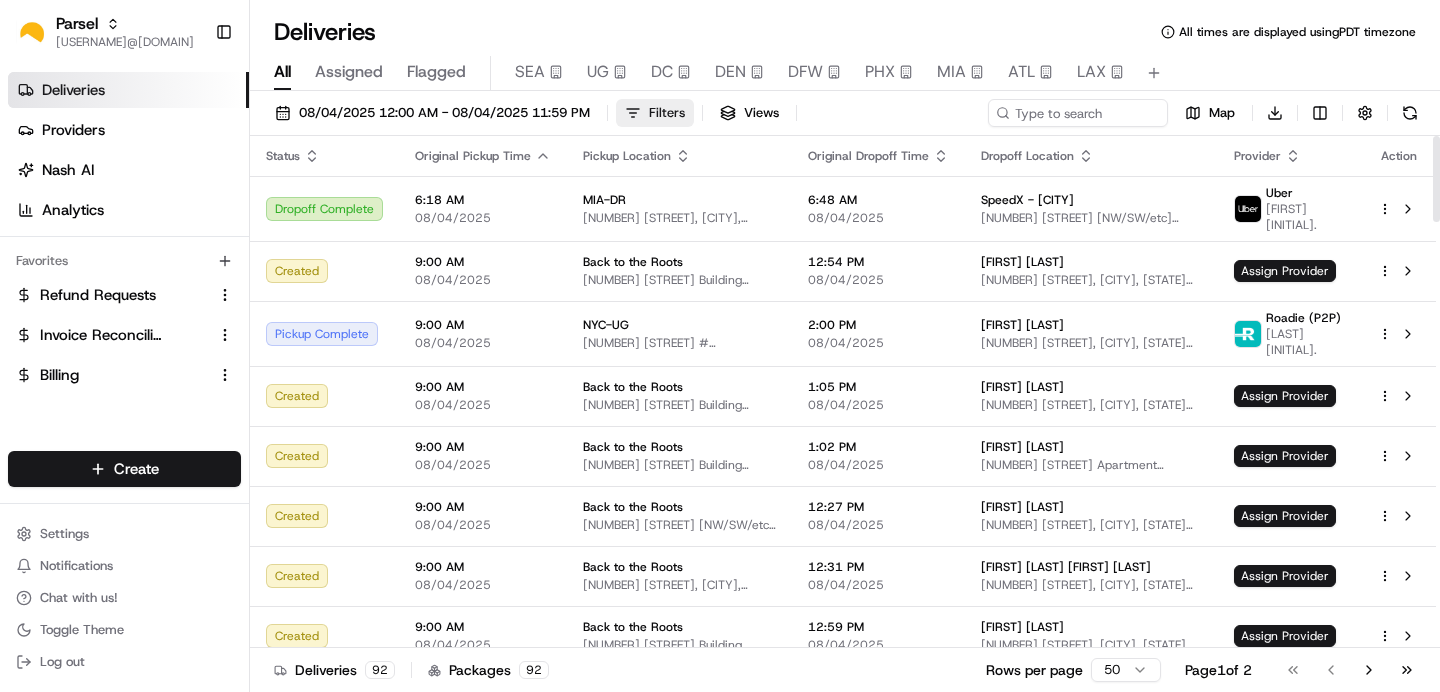 click on "Filters" at bounding box center [655, 113] 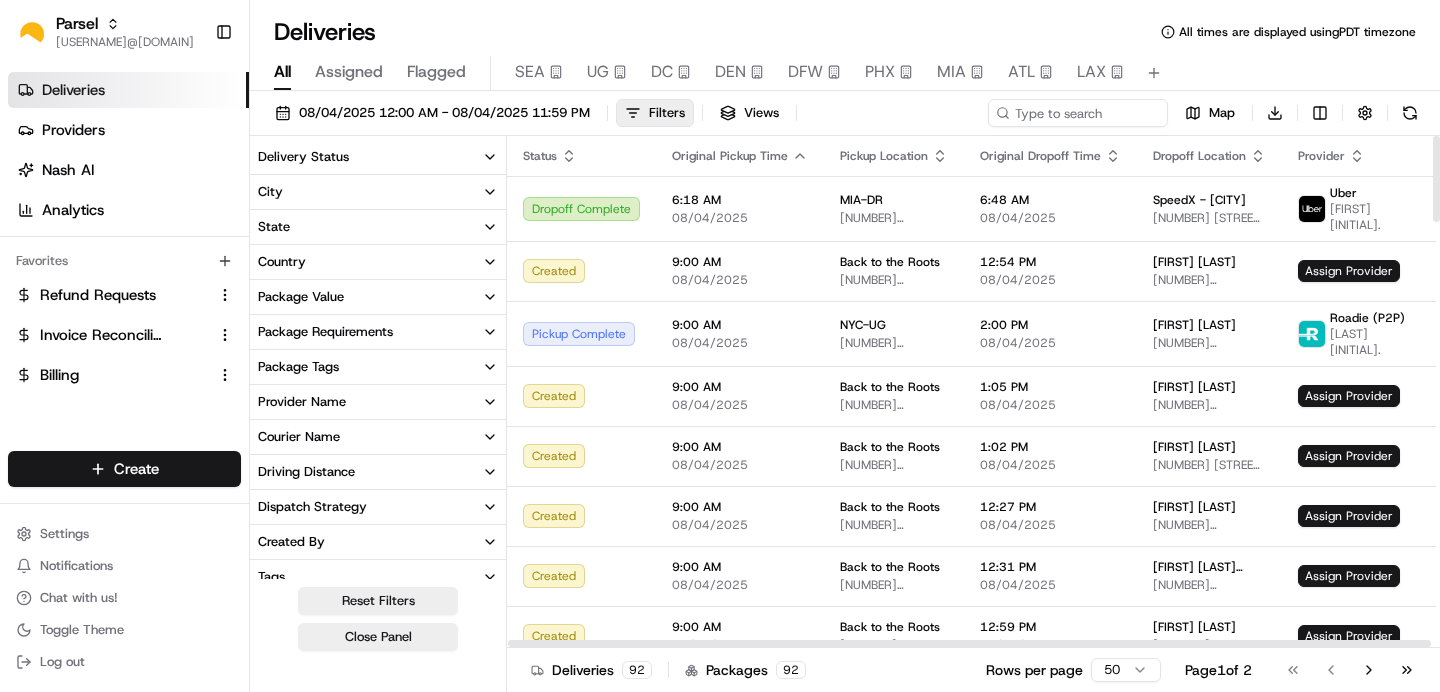 click on "State" at bounding box center [274, 227] 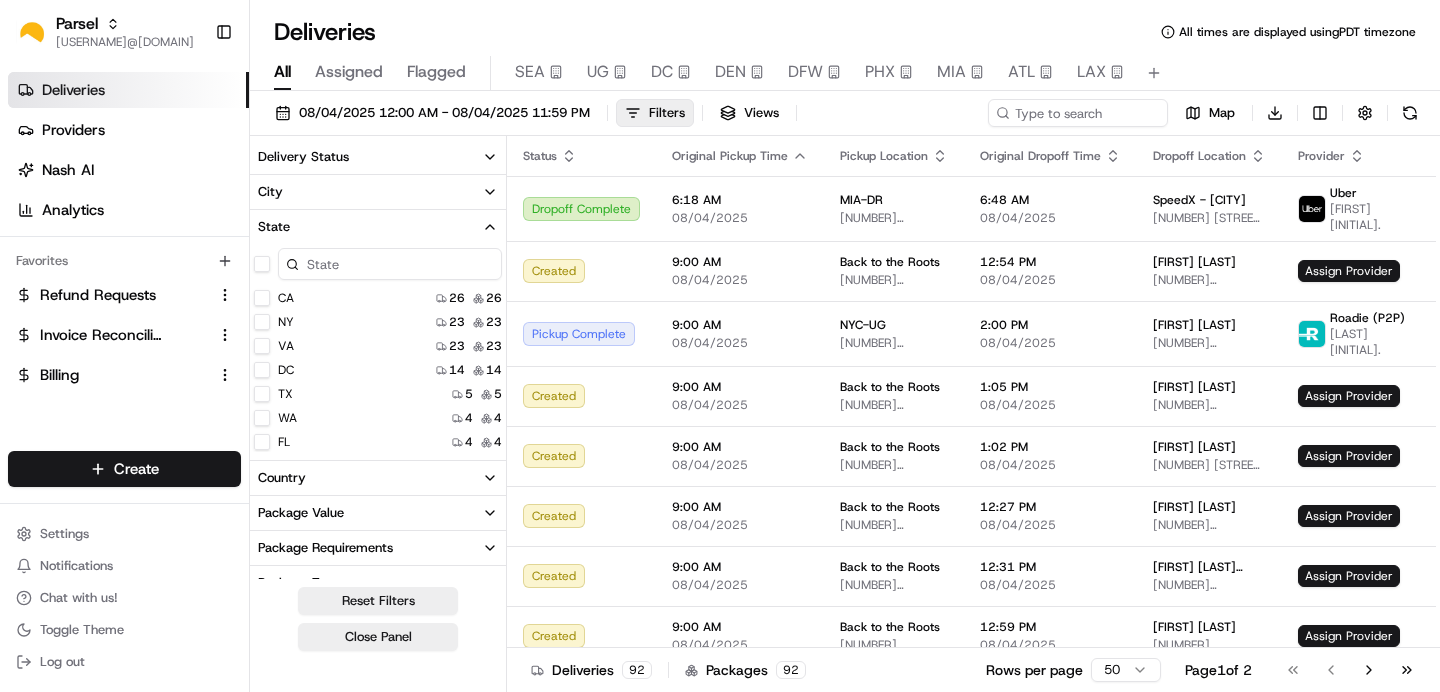 click on "CA" at bounding box center [262, 298] 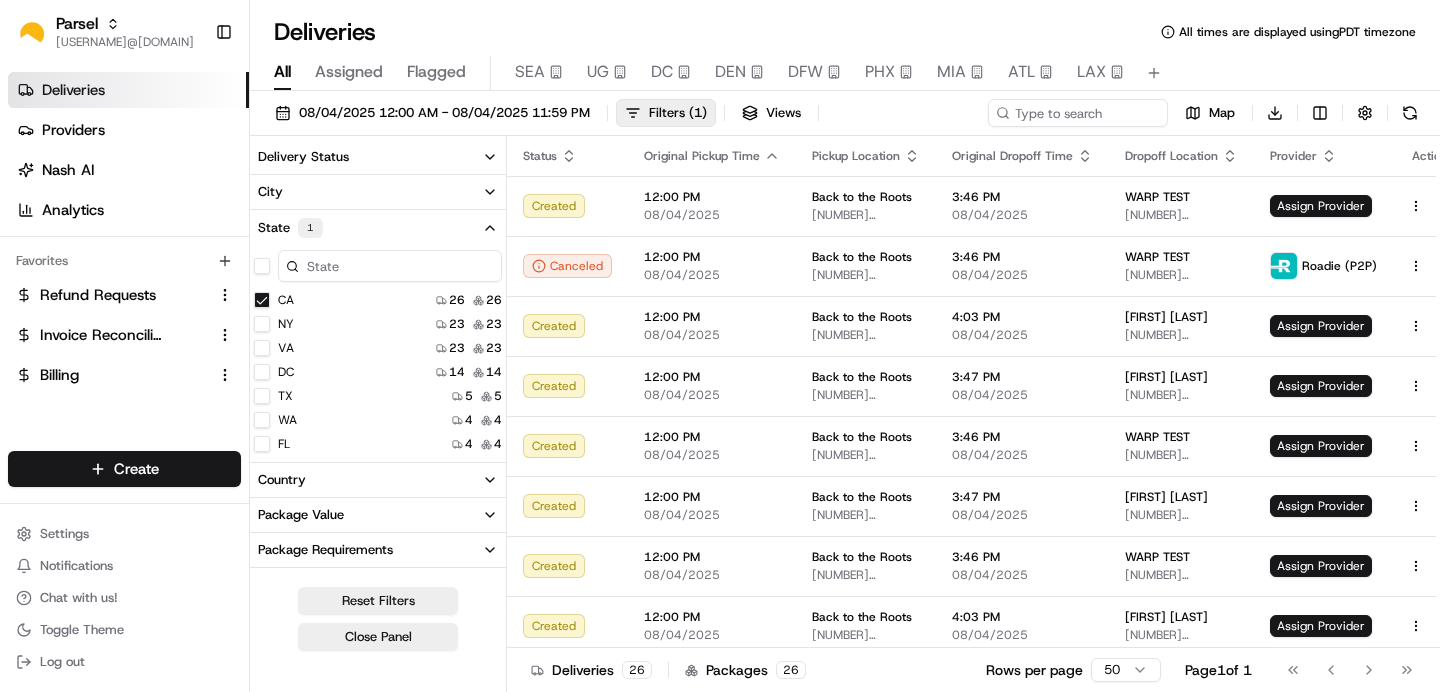 click on "08/01/2025 11:00 AM - 08/04/2025 11:59 PM Filters ( 1 ) Views Map Download" at bounding box center (845, 117) 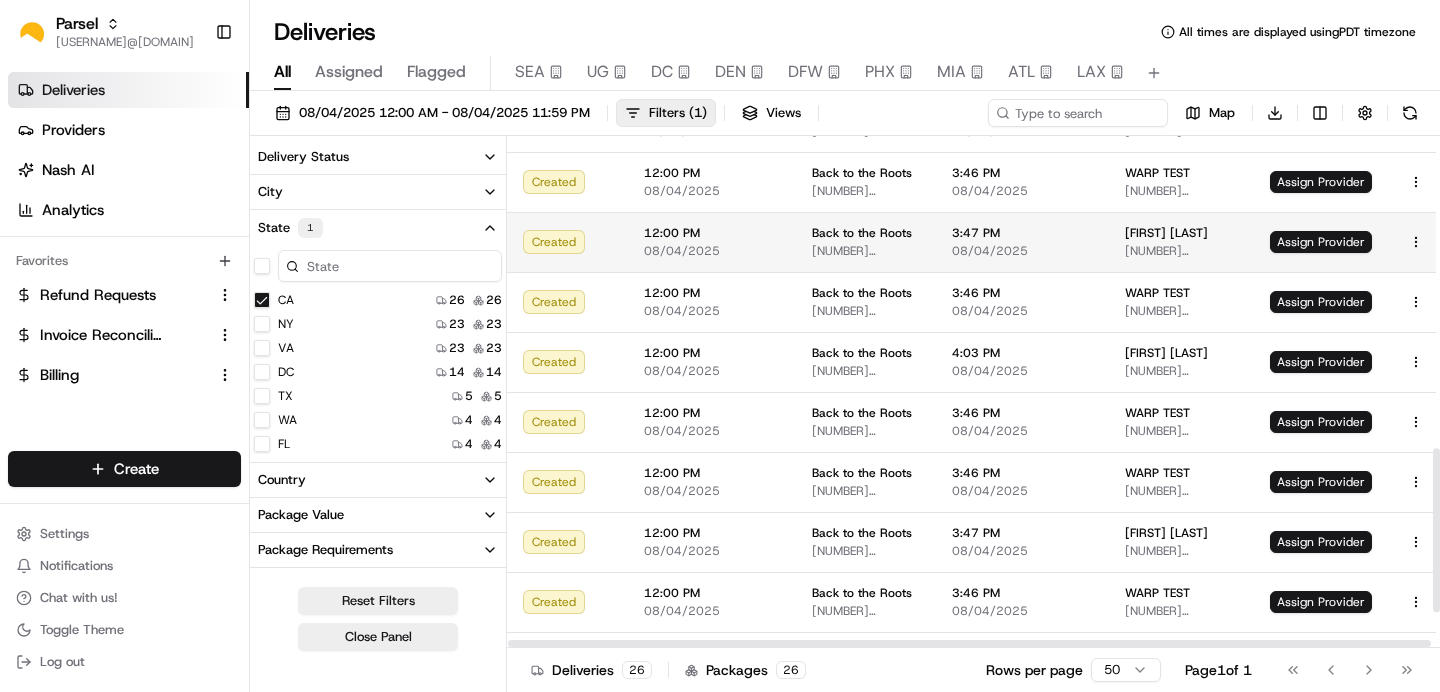 scroll, scrollTop: 1088, scrollLeft: 0, axis: vertical 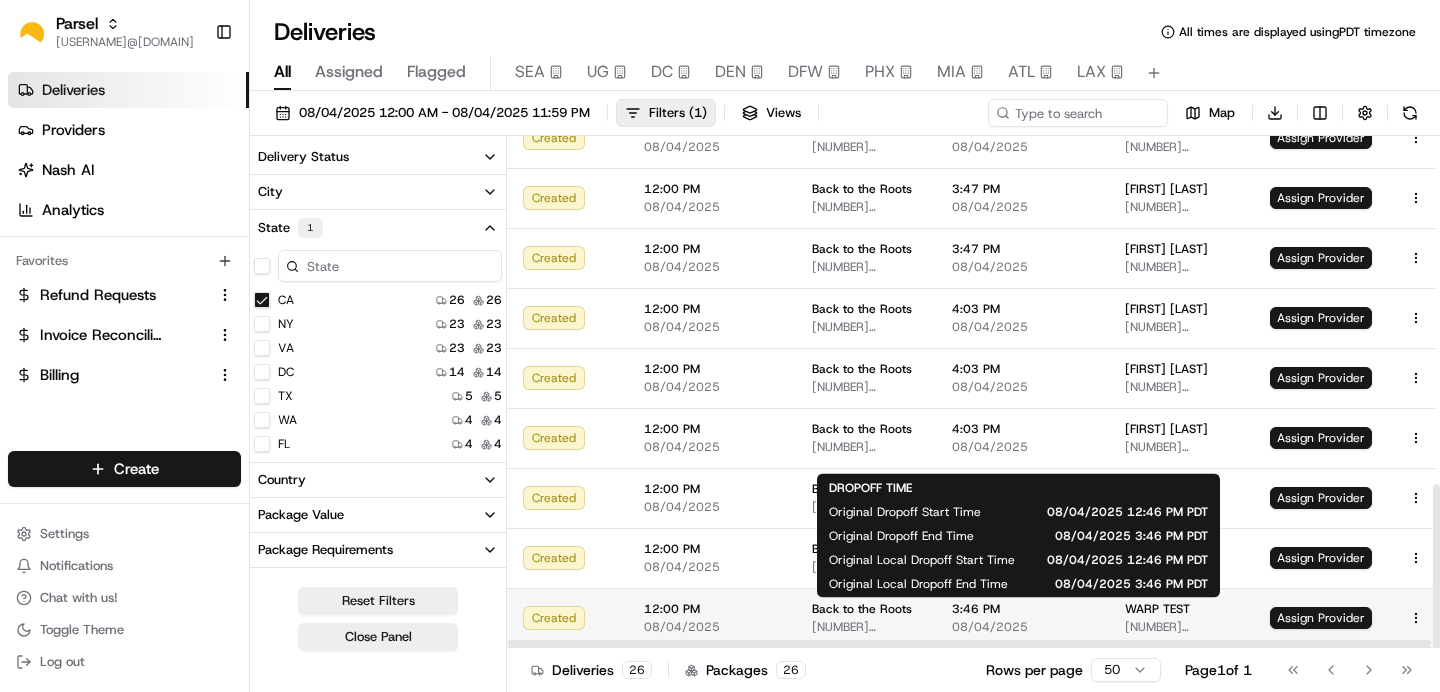 click on "08/04/2025" at bounding box center [1022, 627] 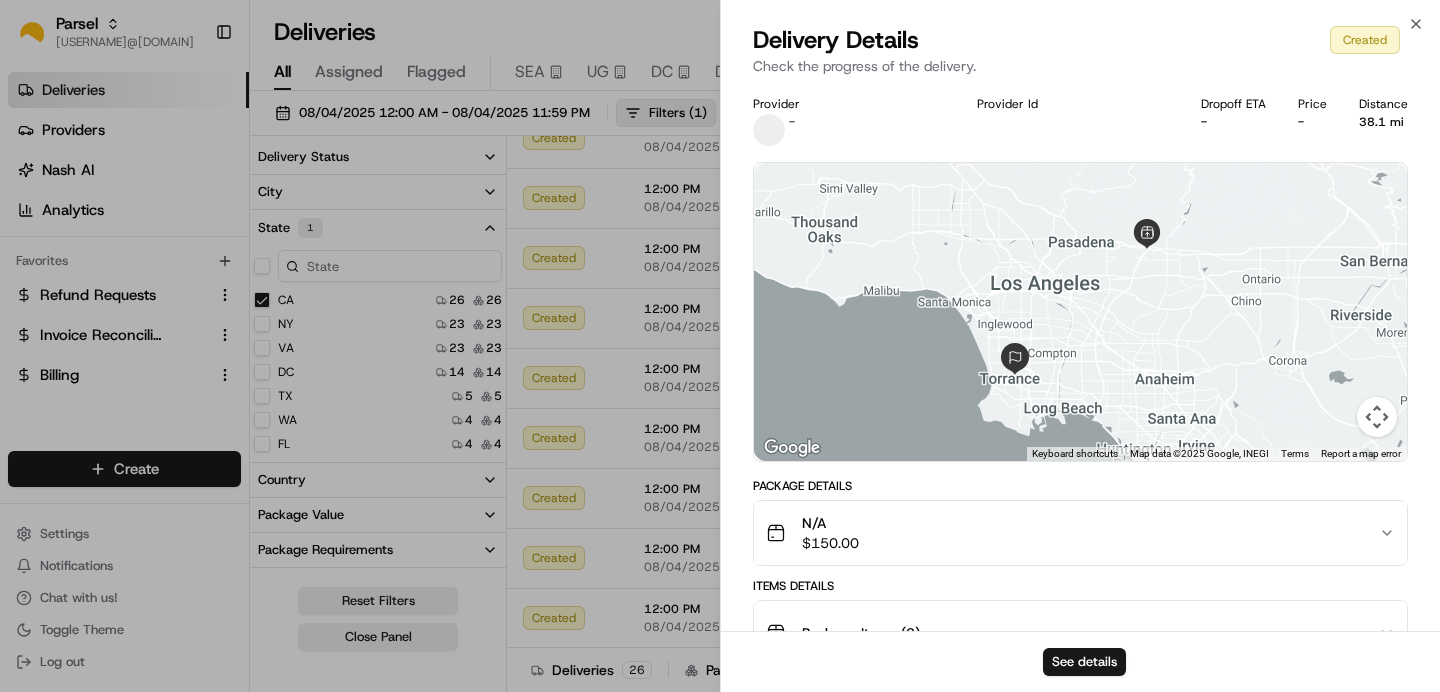 click on "Close Delivery Details Created Check the progress of the delivery. Provider - Provider Id Dropoff ETA - Price - Distance 38.1 mi ← Move left → Move right ↑ Move up ↓ Move down + Zoom in - Zoom out Home Jump left by 75% End Jump right by 75% Page Up Jump up by 75% Page Down Jump down by 75% Keyboard shortcuts Map Data Map data ©2025 Google, INEGI Map data ©2025 Google 20 km  Click to toggle between metric and imperial units Terms Report a map error Package Details N/A $ 150.00 Items Details Package Items ( 3 ) Location Details Back to the Roots Engineering Parsel [NUMBER] [STREET], [CITY], [STATE] [ZIP], [COUNTRY] 12:00 PM 08/04/2025  WARP TEST [NUMBER] [STREET], [CITY], [STATE] [ZIP], [COUNTRY] 3:46 PM 08/04/2025 Delivery Activity Add Event Created 08/04/2025 9:20 AM PDT See details" at bounding box center [1080, 346] 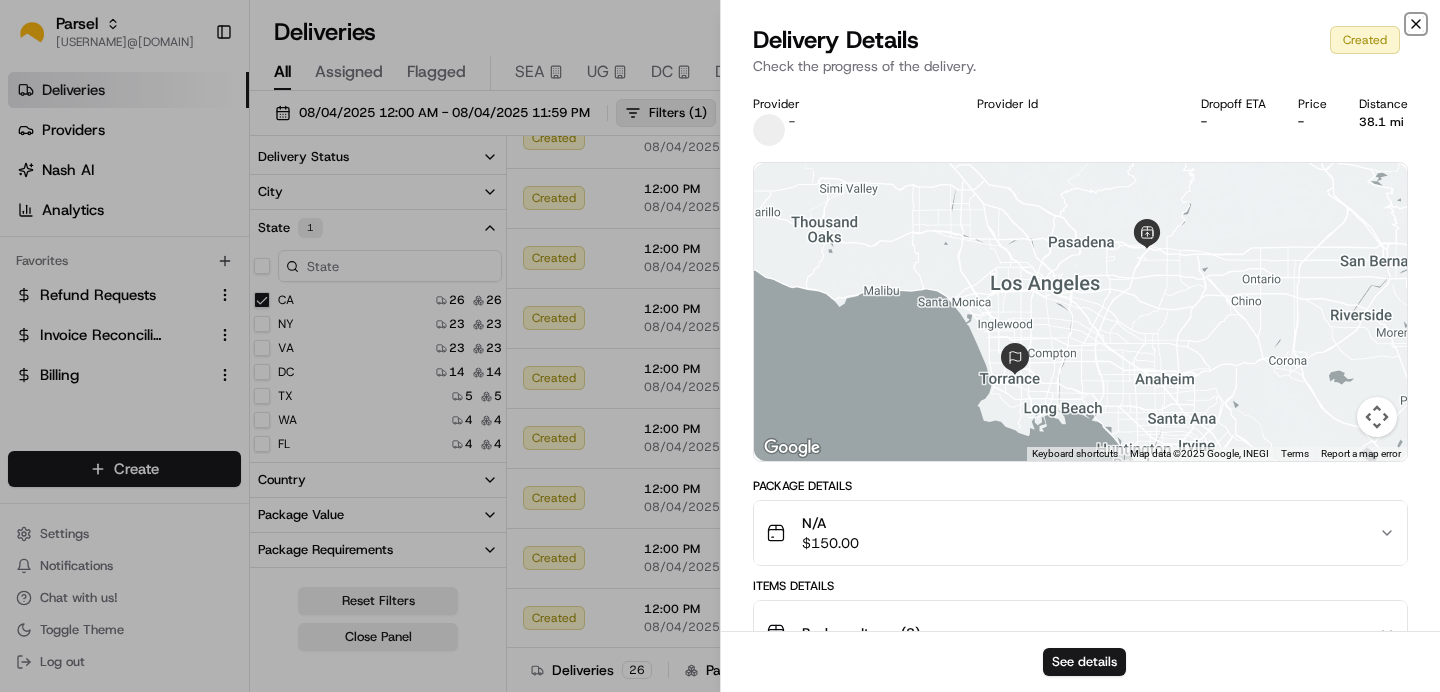 click 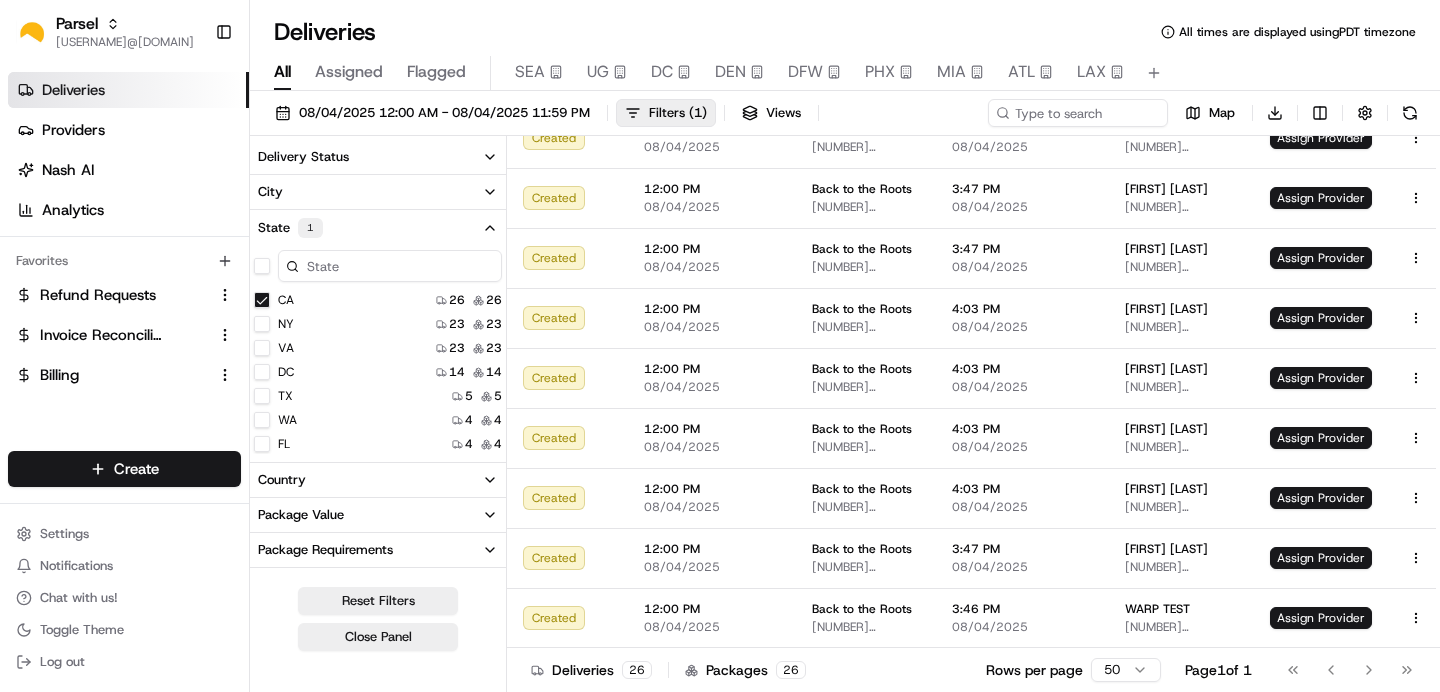 click on "[STATE] 1" at bounding box center (378, 228) 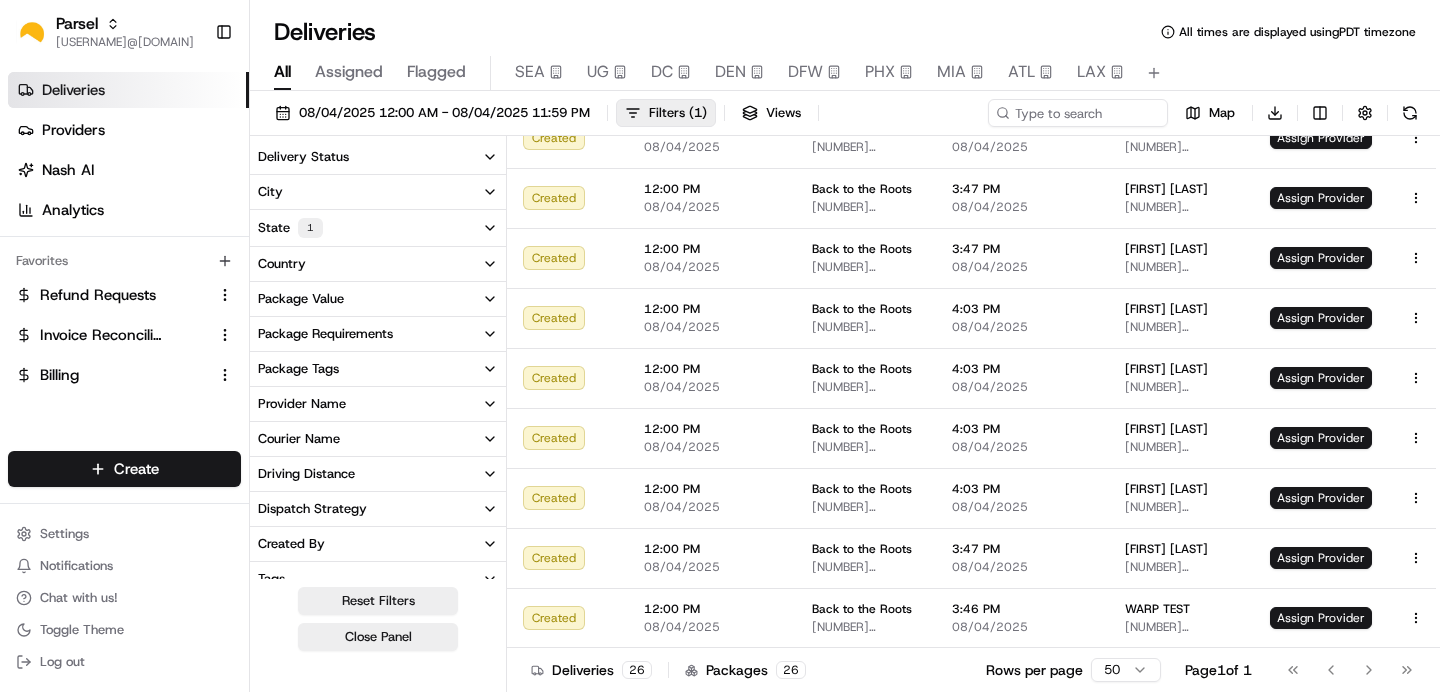click on "City" at bounding box center (378, 192) 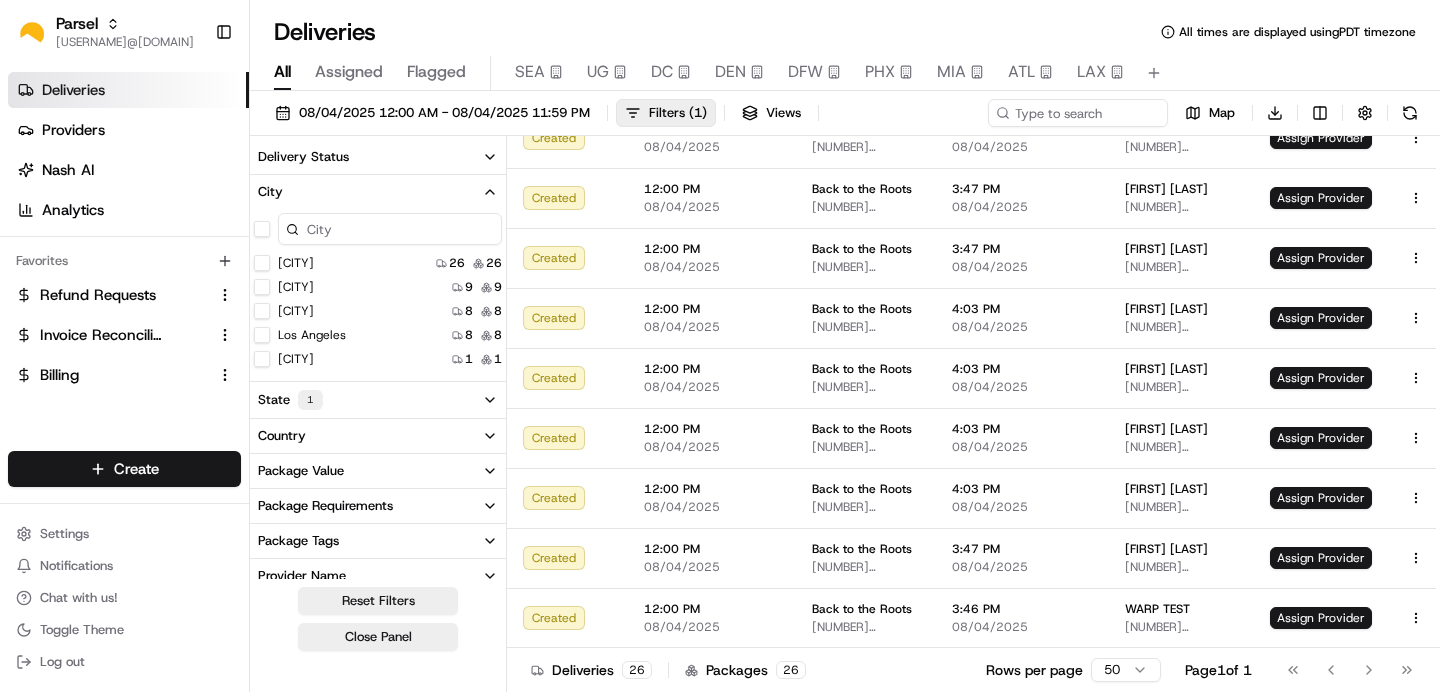 click on "Los Angeles" at bounding box center [262, 335] 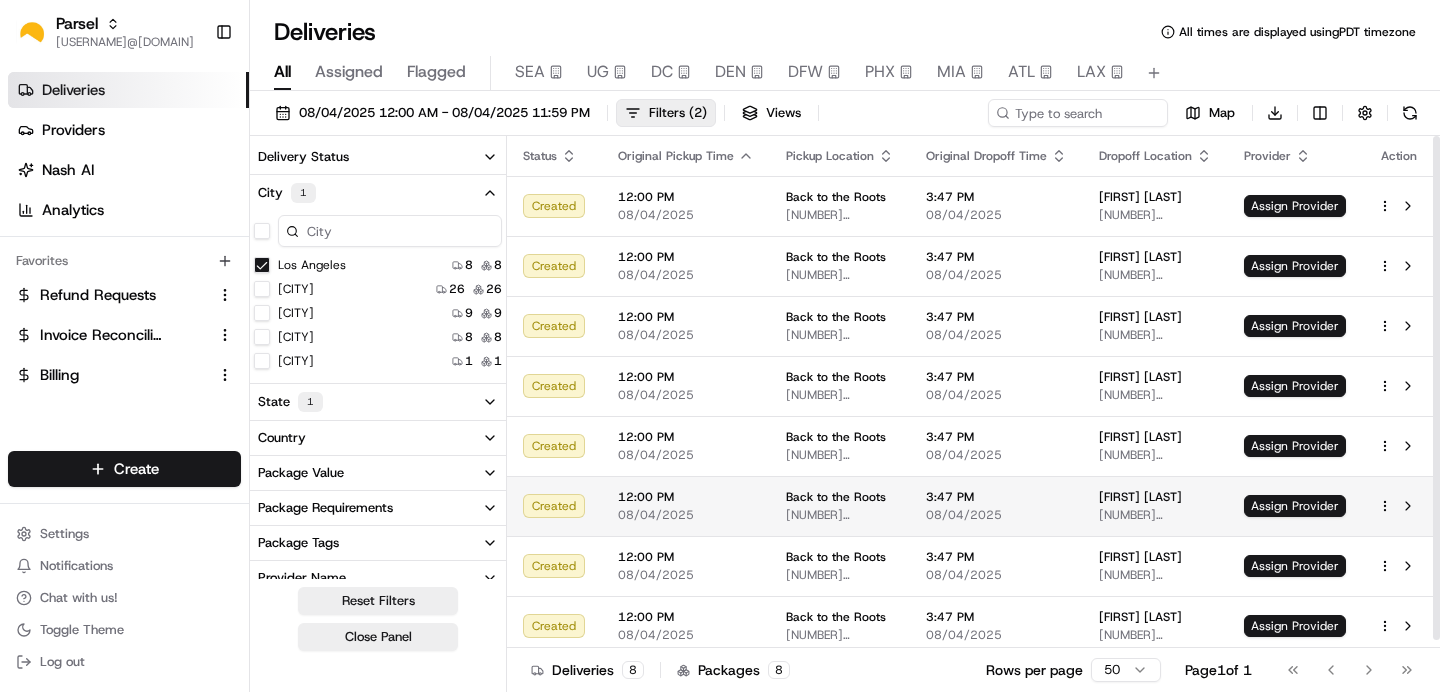 scroll, scrollTop: 8, scrollLeft: 0, axis: vertical 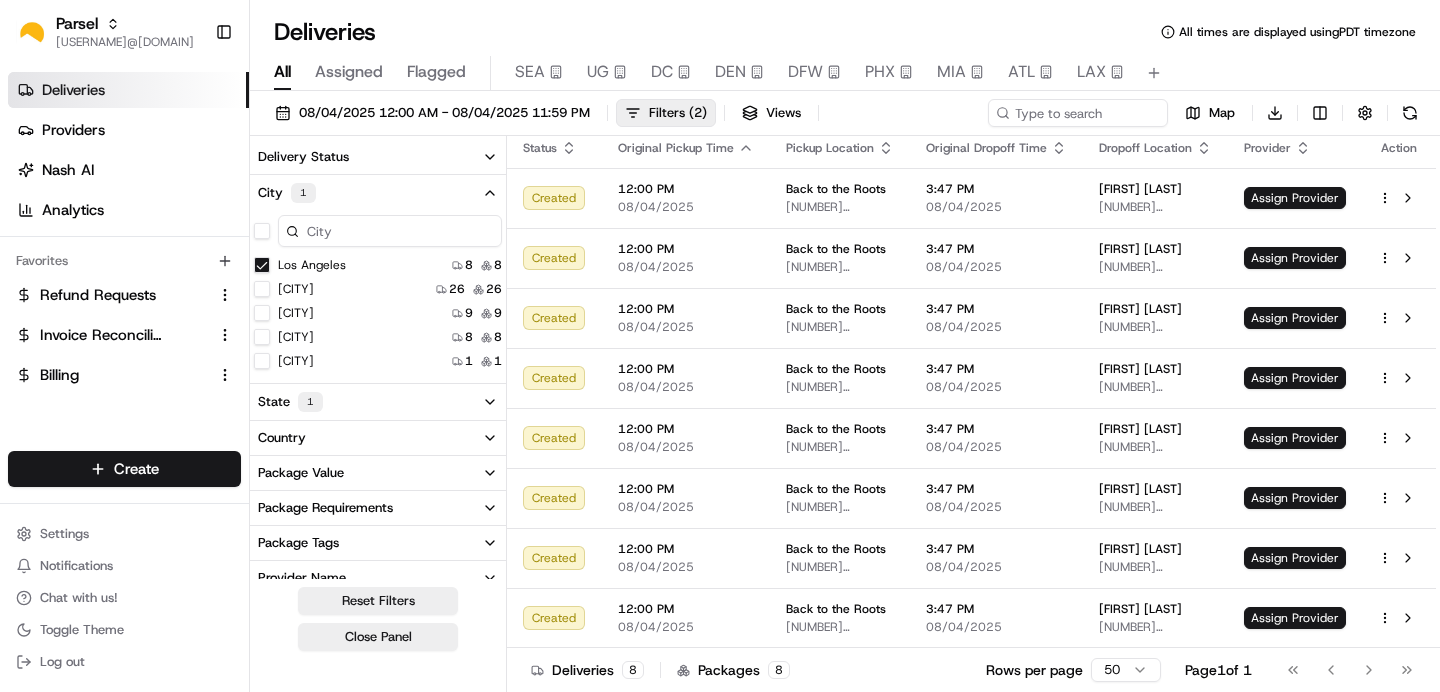click on "Los Angeles" at bounding box center [262, 265] 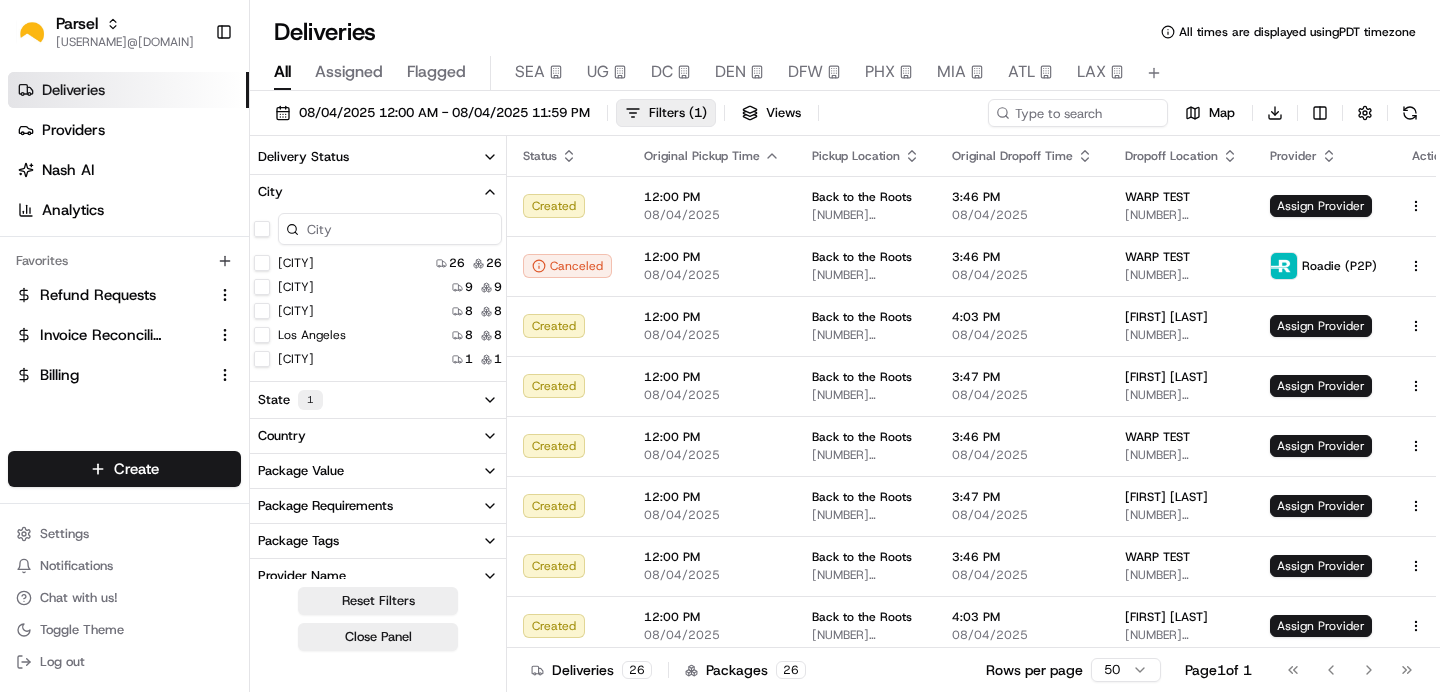 click on "[CITY]" at bounding box center [262, 311] 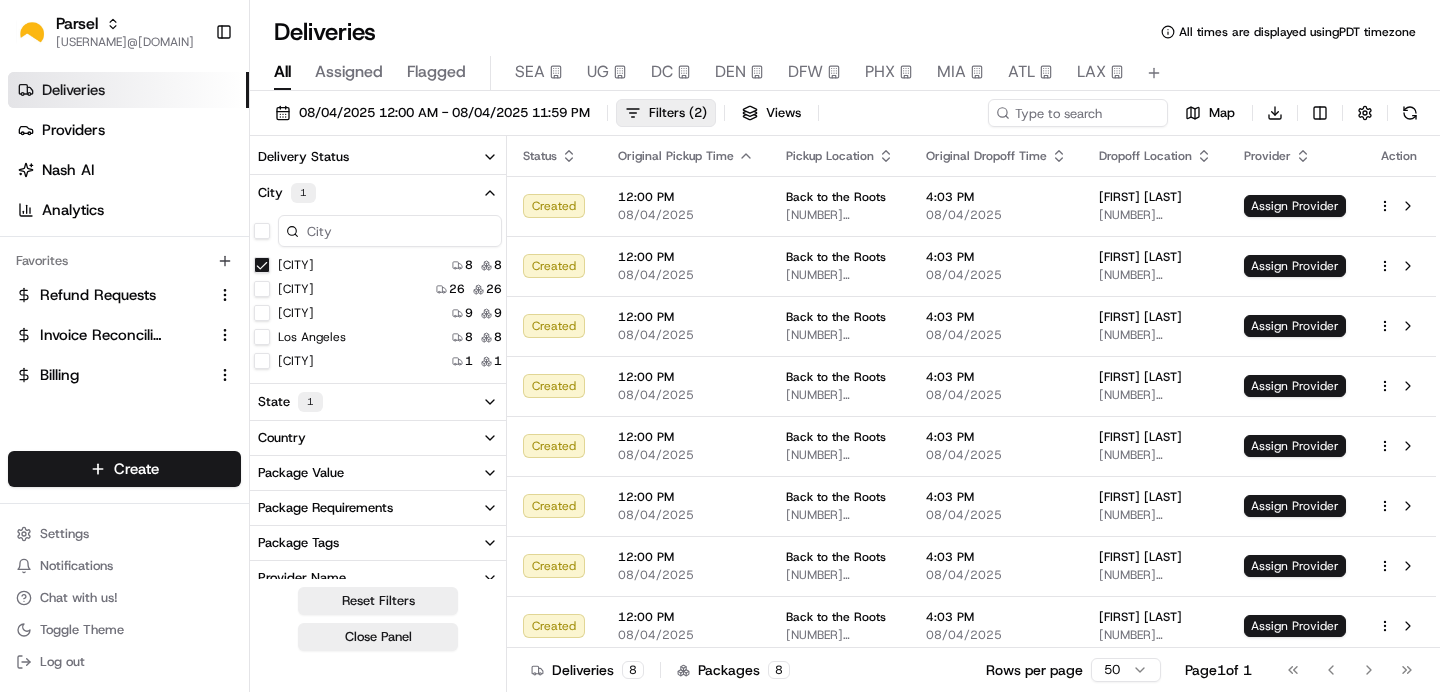 click on "[CITY]" at bounding box center [262, 265] 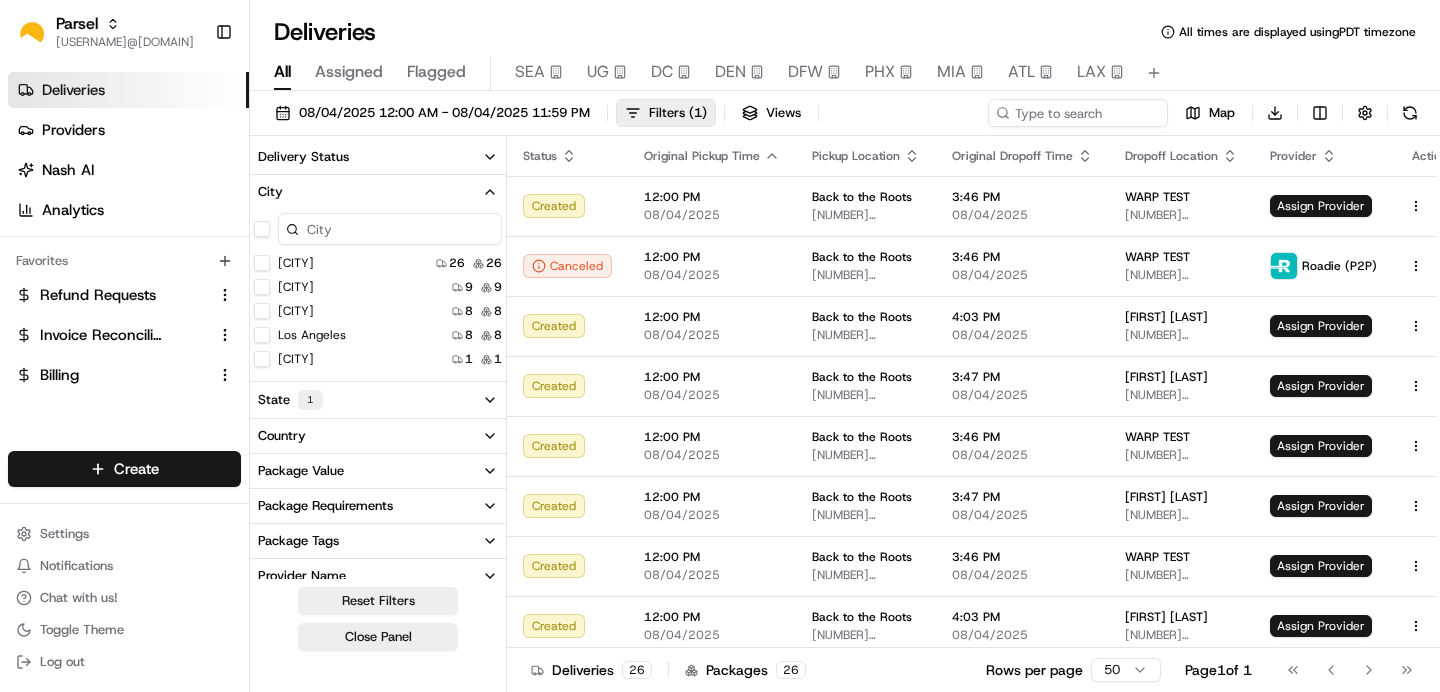 click on "[CITY]" at bounding box center (262, 287) 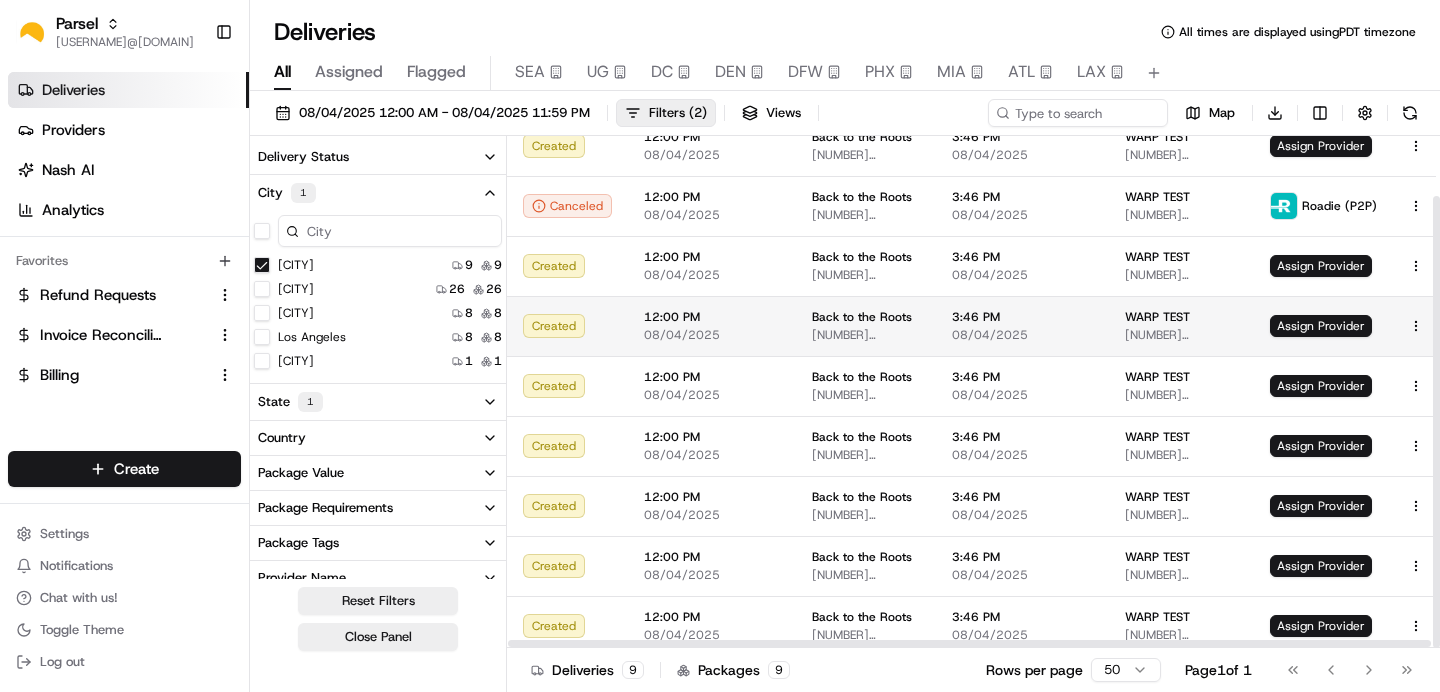 scroll, scrollTop: 68, scrollLeft: 0, axis: vertical 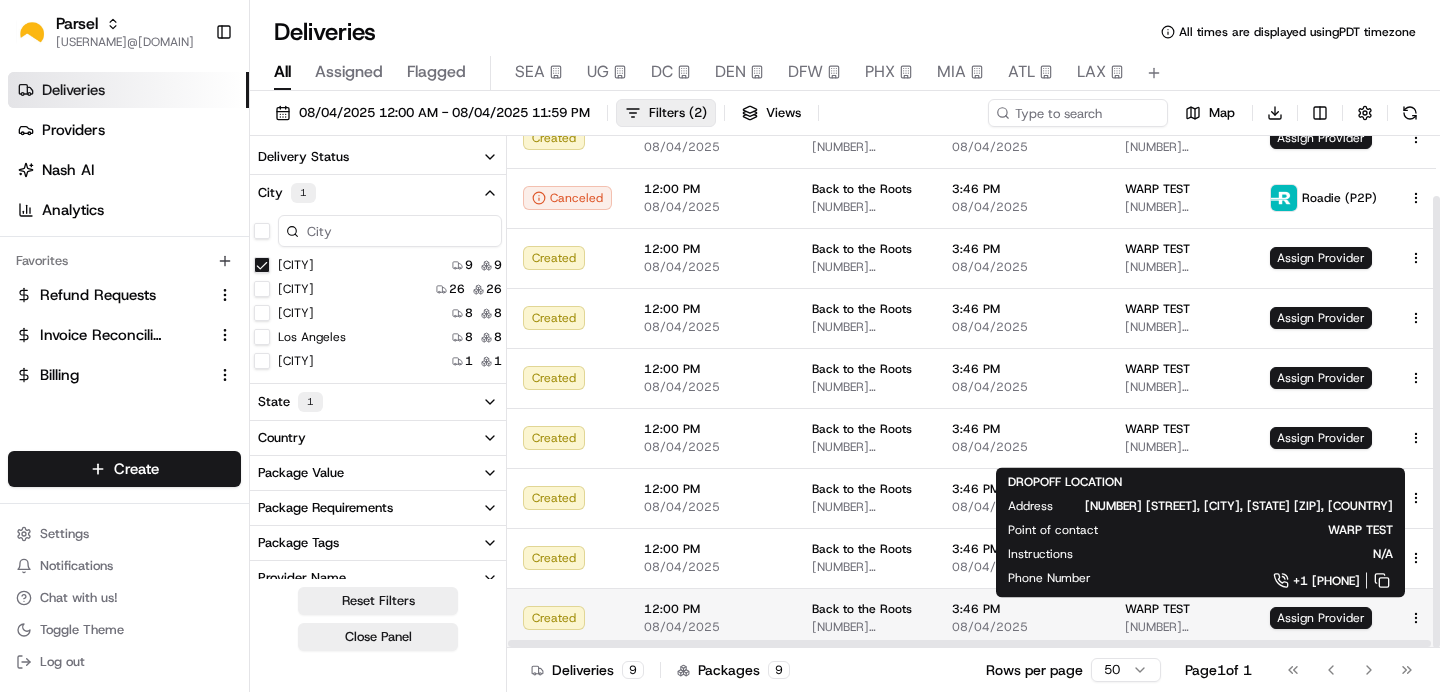 click on "WARP TEST [NUMBER] [STREET], [CITY], [STATE] [ZIP], [COUNTRY]" at bounding box center [1181, 618] 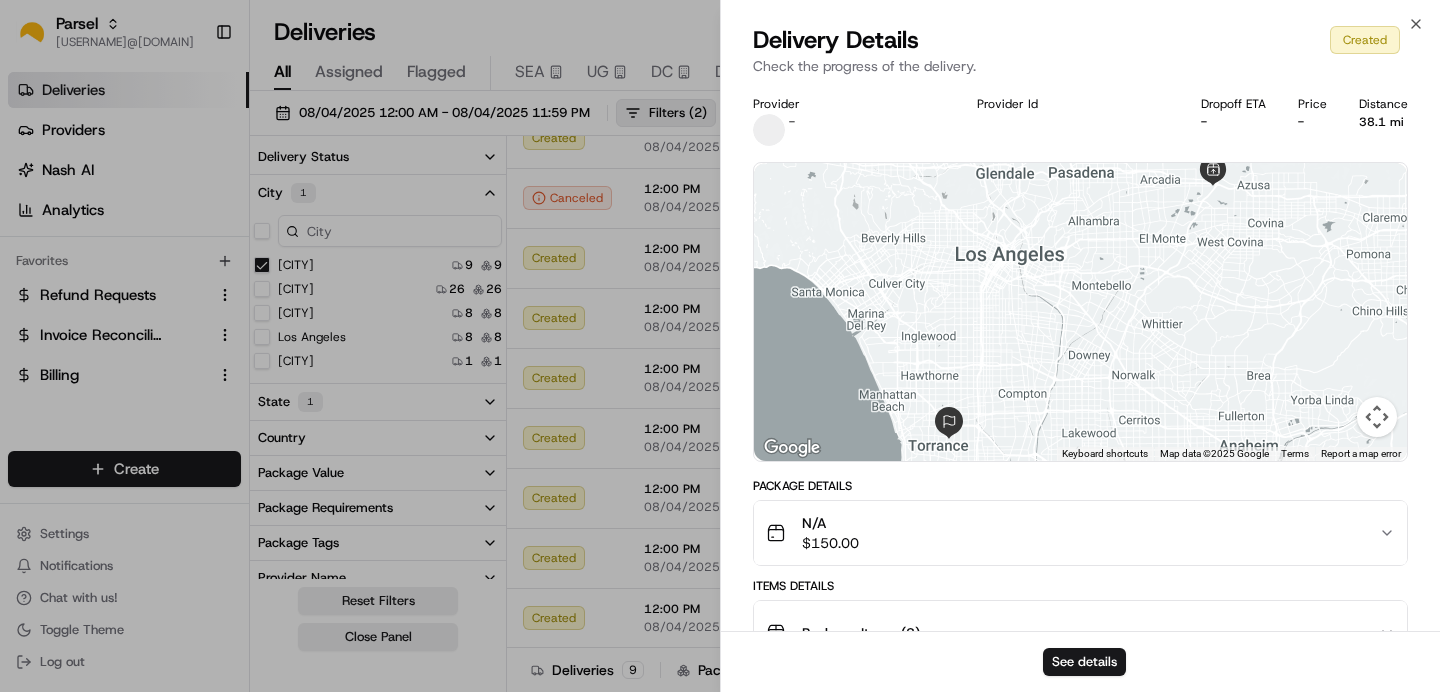 click at bounding box center (1080, 312) 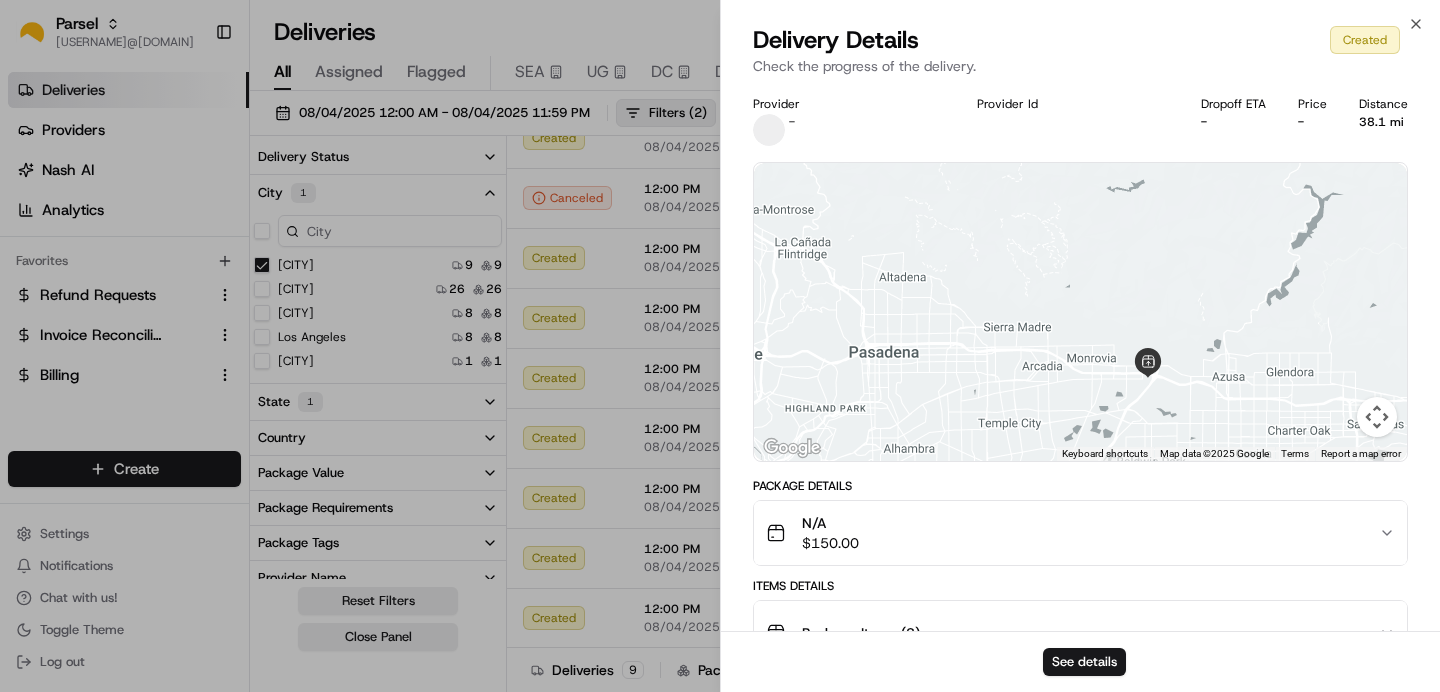 drag, startPoint x: 1228, startPoint y: 210, endPoint x: 1179, endPoint y: 433, distance: 228.31995 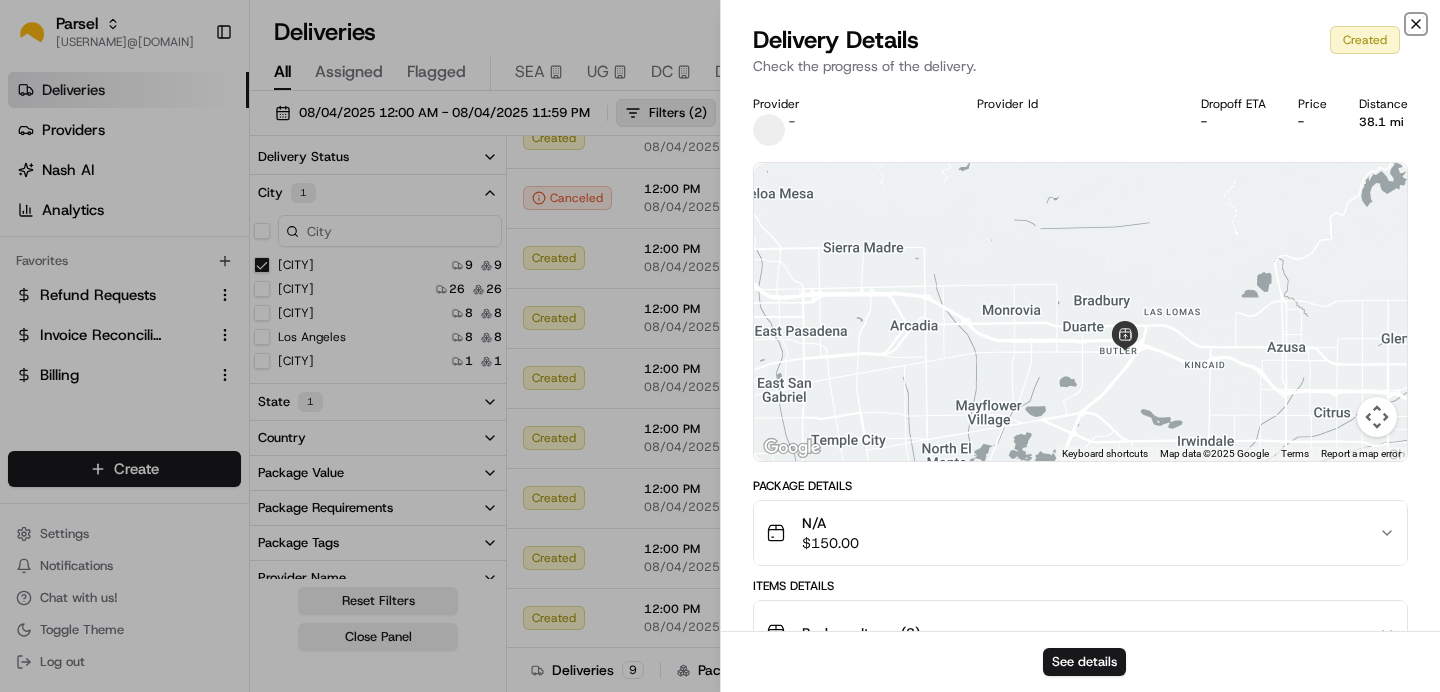 click 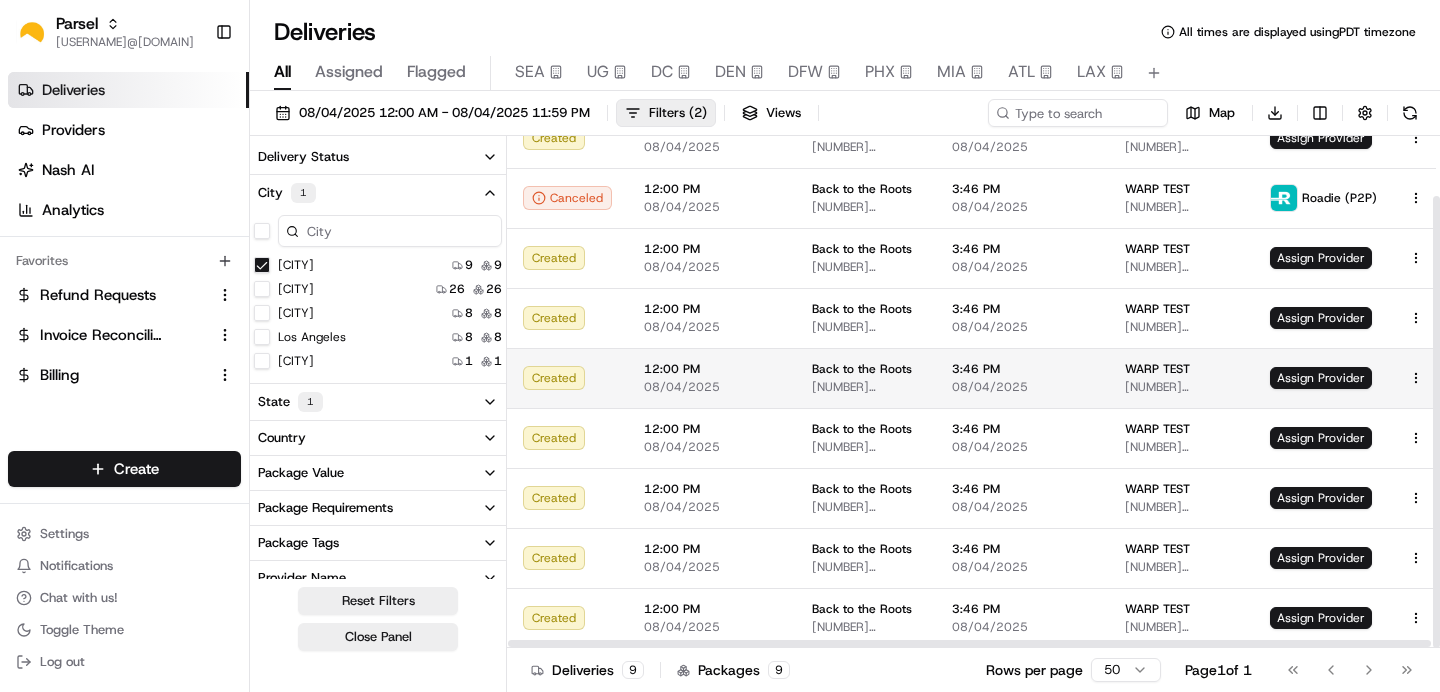 scroll, scrollTop: 0, scrollLeft: 0, axis: both 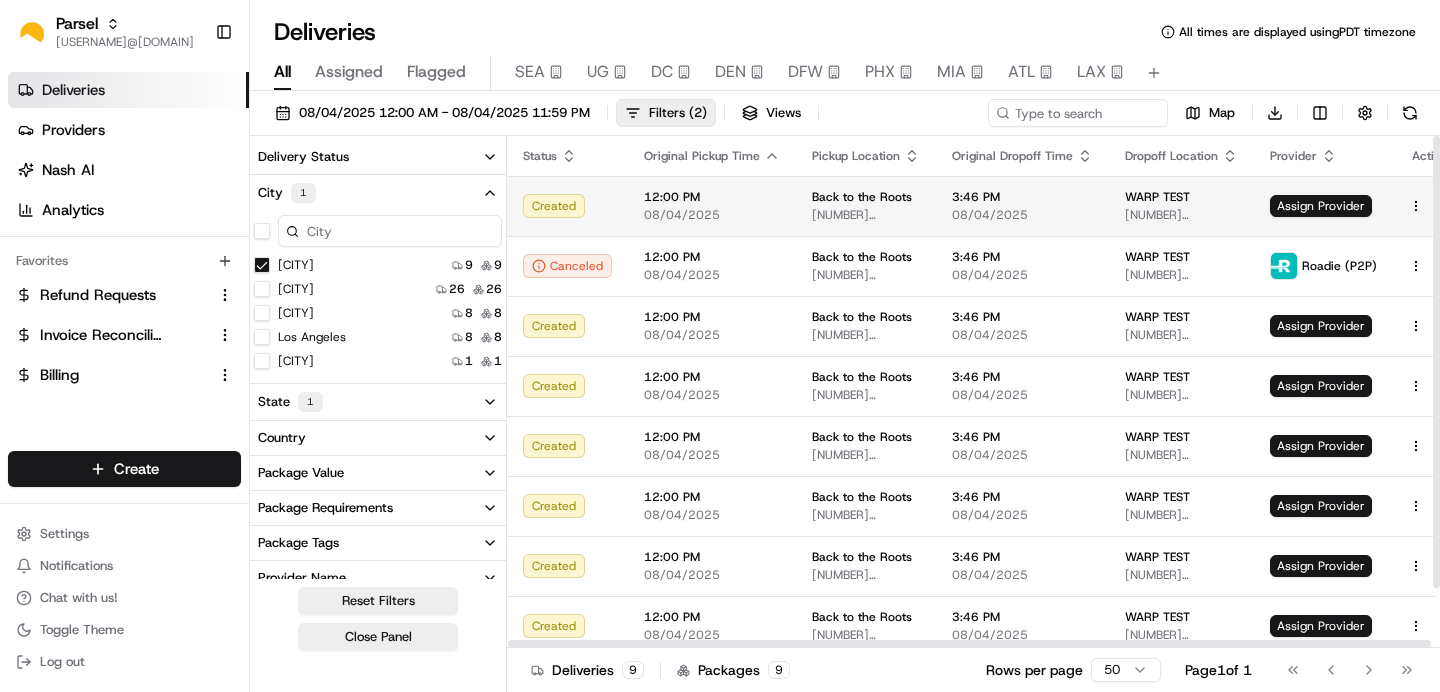 click on "Back to the Roots [NUMBER] [STREET], [CITY], [STATE] [ZIP], [COUNTRY]" at bounding box center (866, 206) 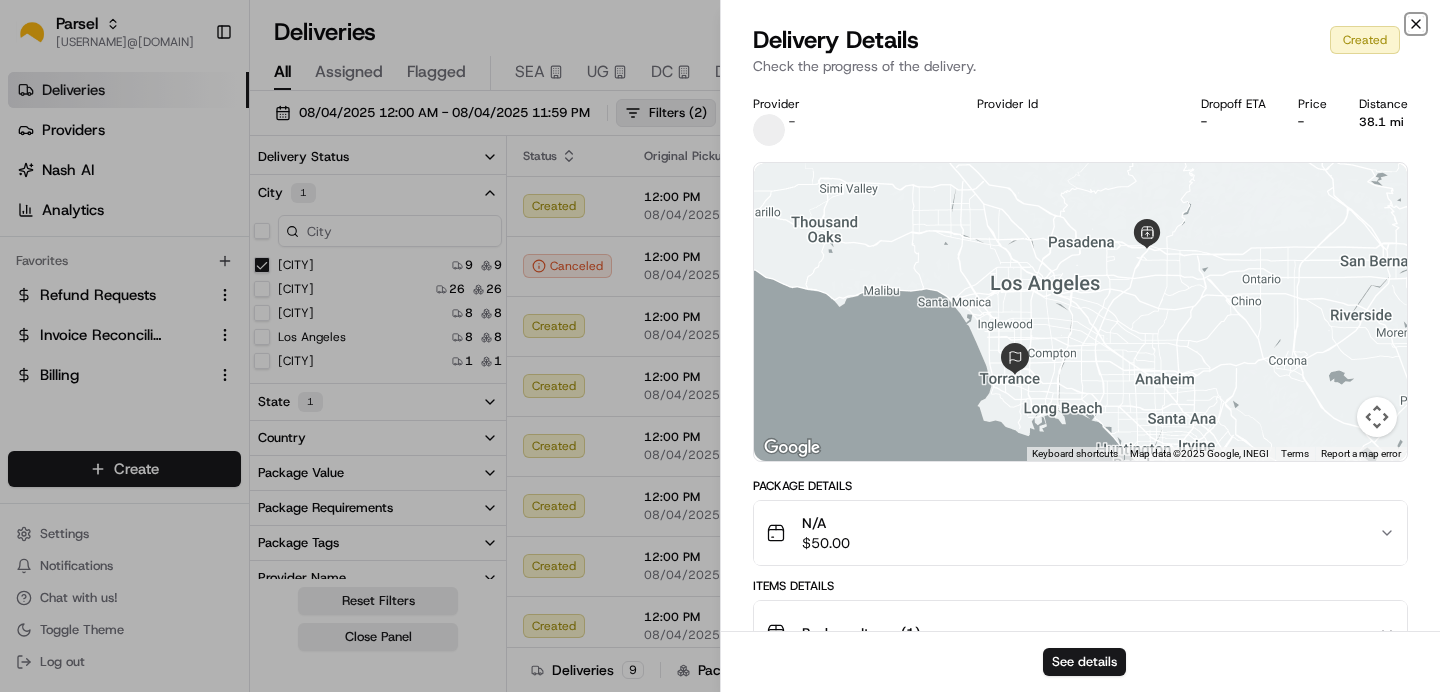 click 